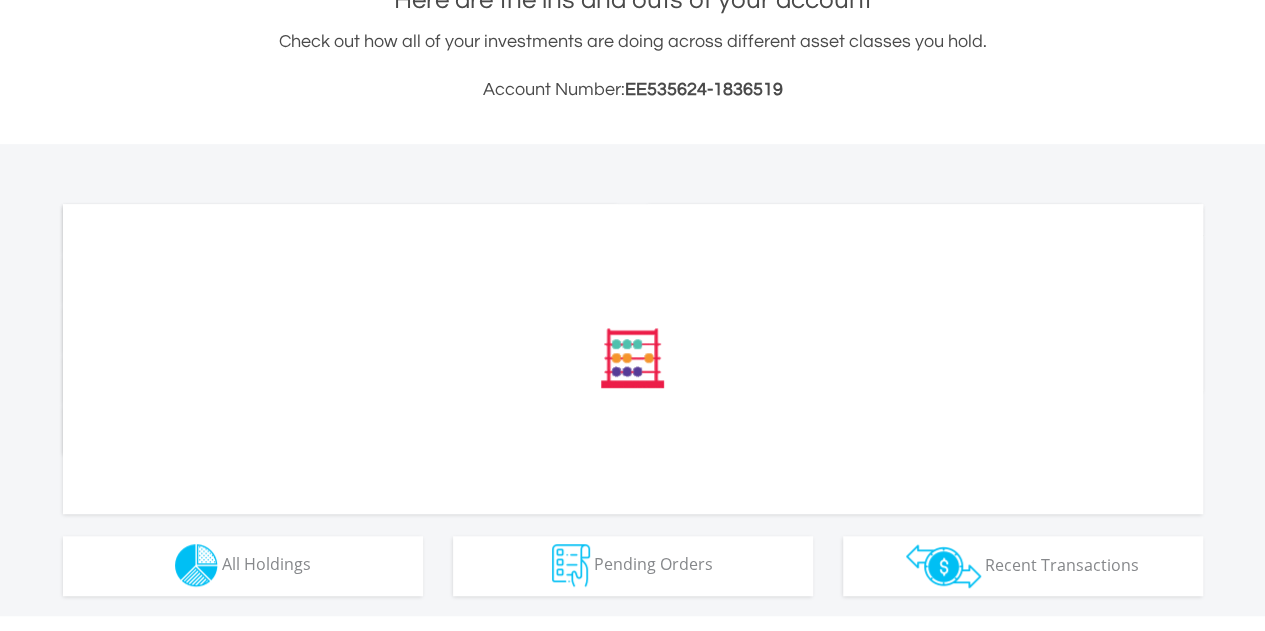 scroll, scrollTop: 478, scrollLeft: 0, axis: vertical 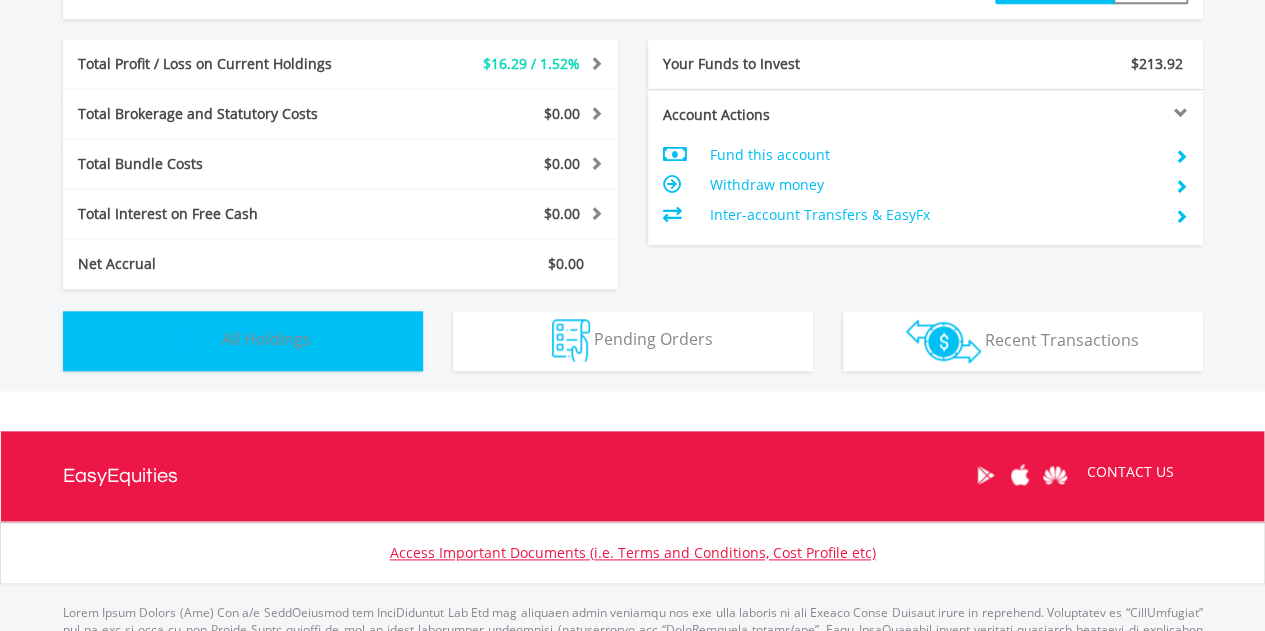 click on "Holdings
All Holdings" at bounding box center (243, 341) 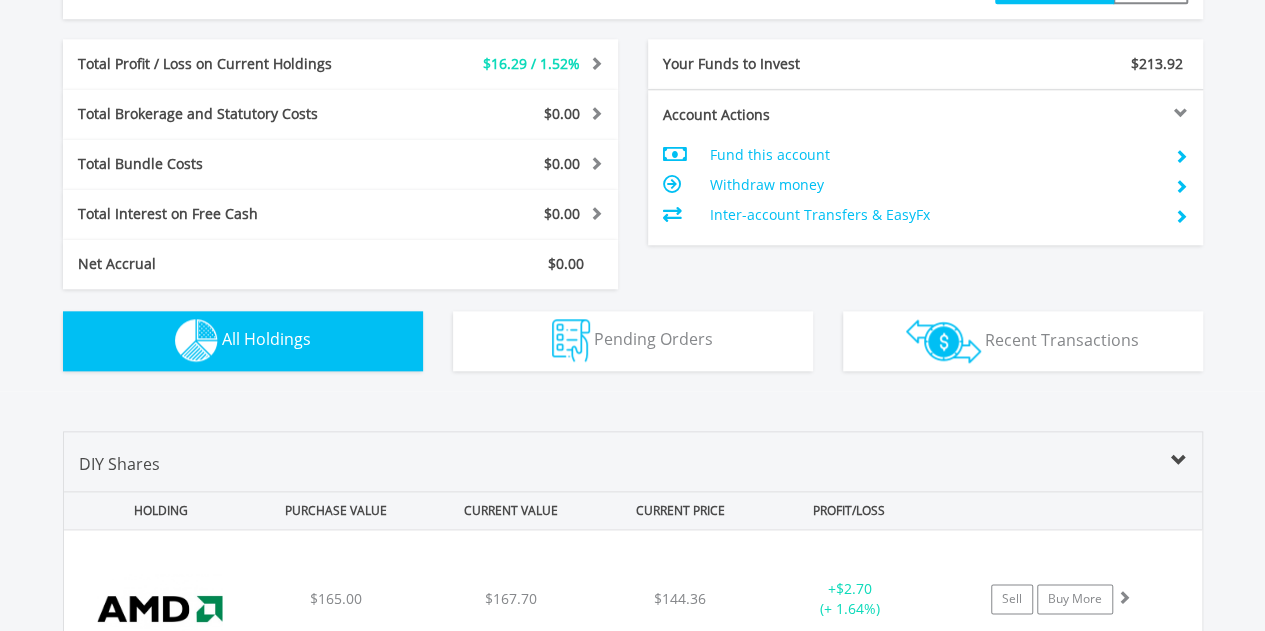 scroll, scrollTop: 1402, scrollLeft: 0, axis: vertical 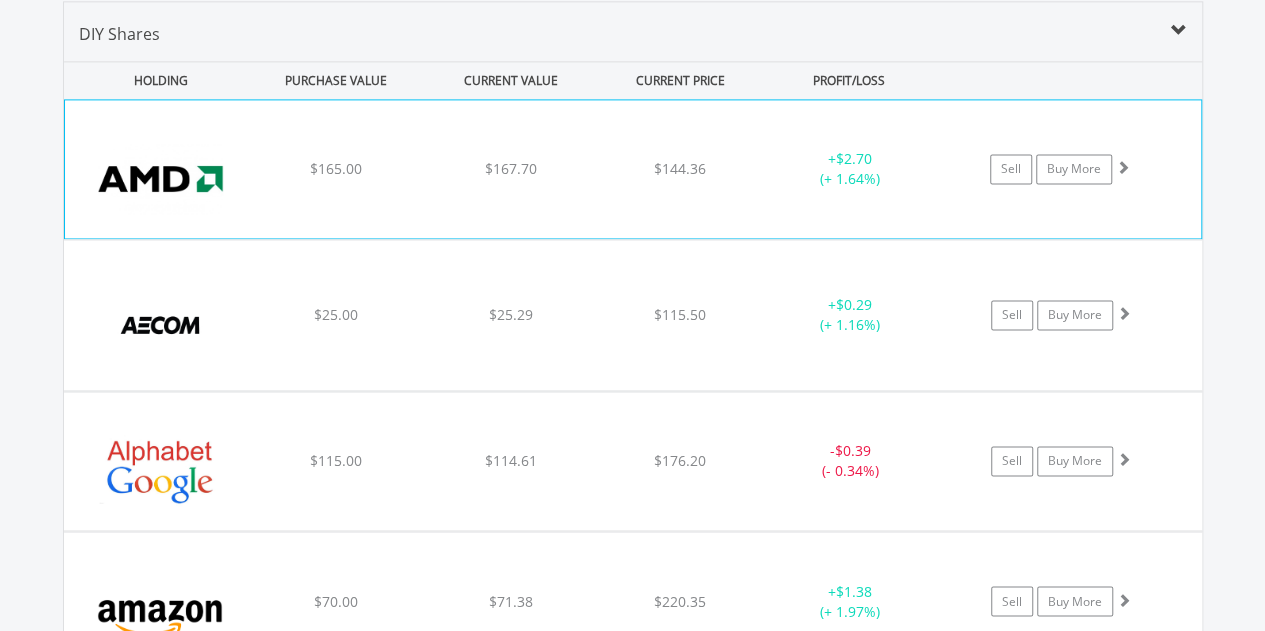 click on "﻿
Advanced Micro Devices Inc
$165.00
$167.70
$144.36
+  $2.70 (+ 1.64%)
Sell
Buy More" at bounding box center [633, 169] 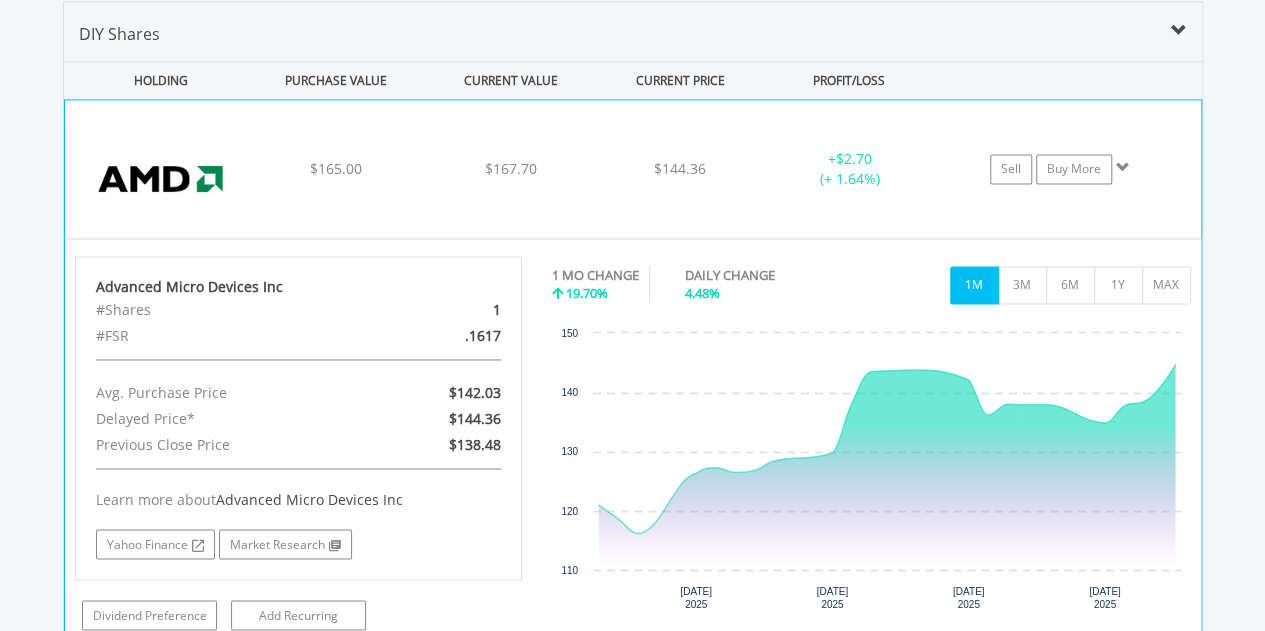 click on "﻿
Advanced Micro Devices Inc
$165.00
$167.70
$144.36
+  $2.70 (+ 1.64%)
Sell
Buy More" at bounding box center [633, 169] 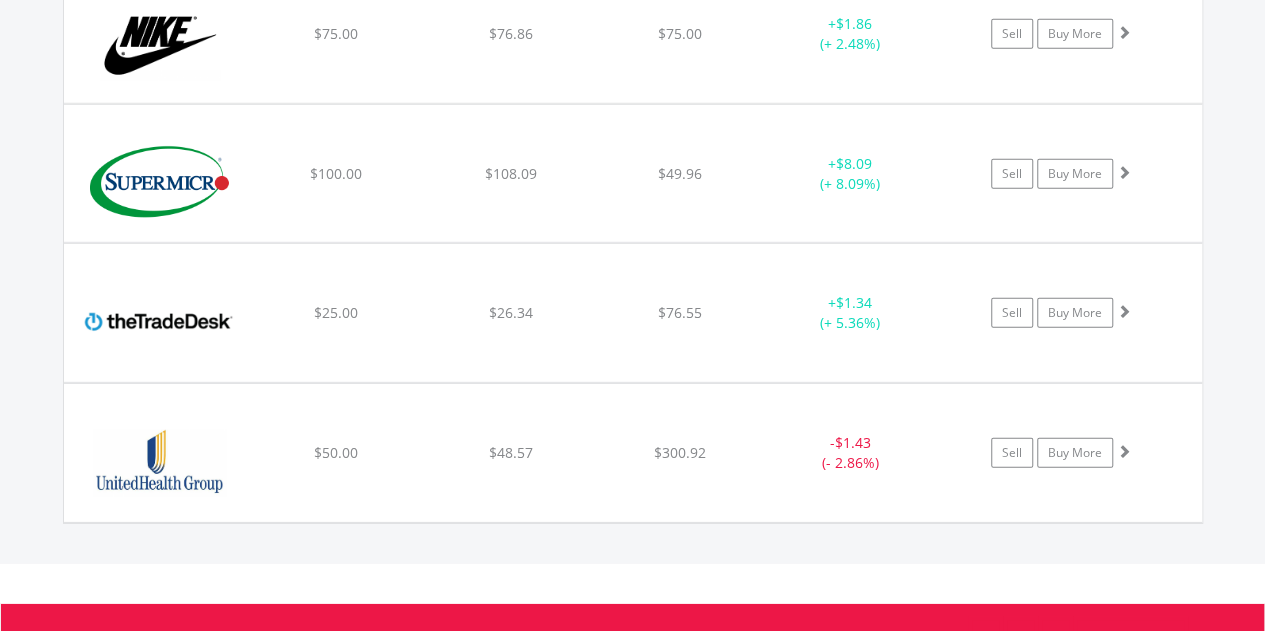 scroll, scrollTop: 2854, scrollLeft: 0, axis: vertical 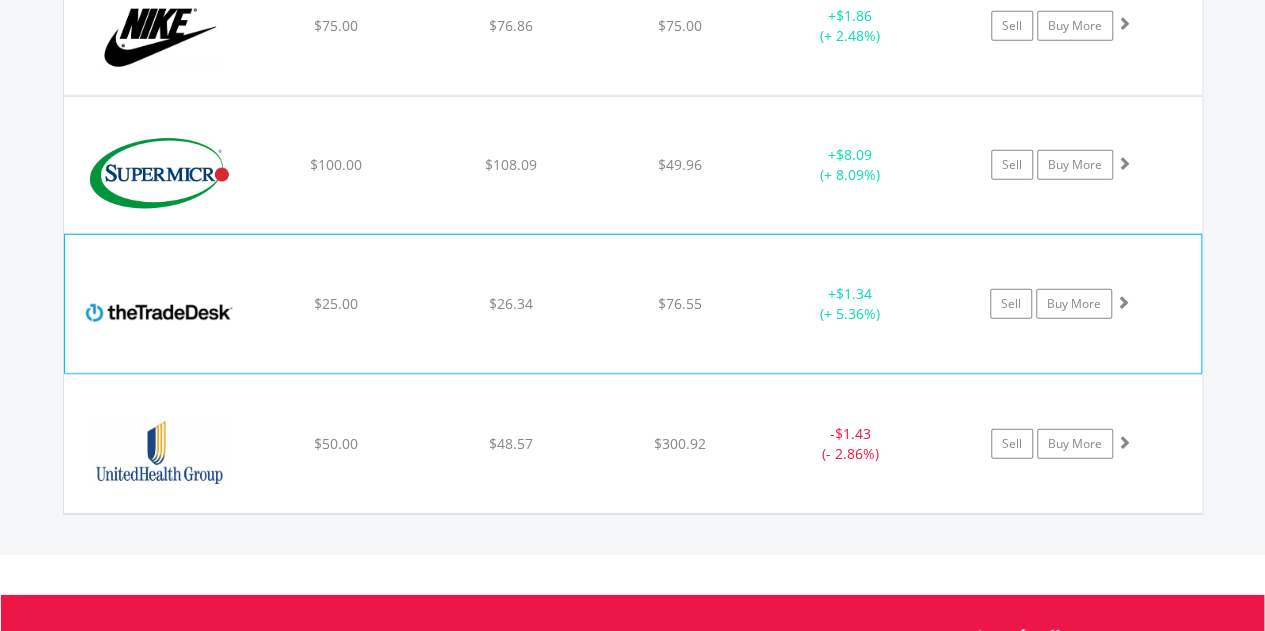 click on "+  $1.34 (+ 5.36%)" at bounding box center (850, -1283) 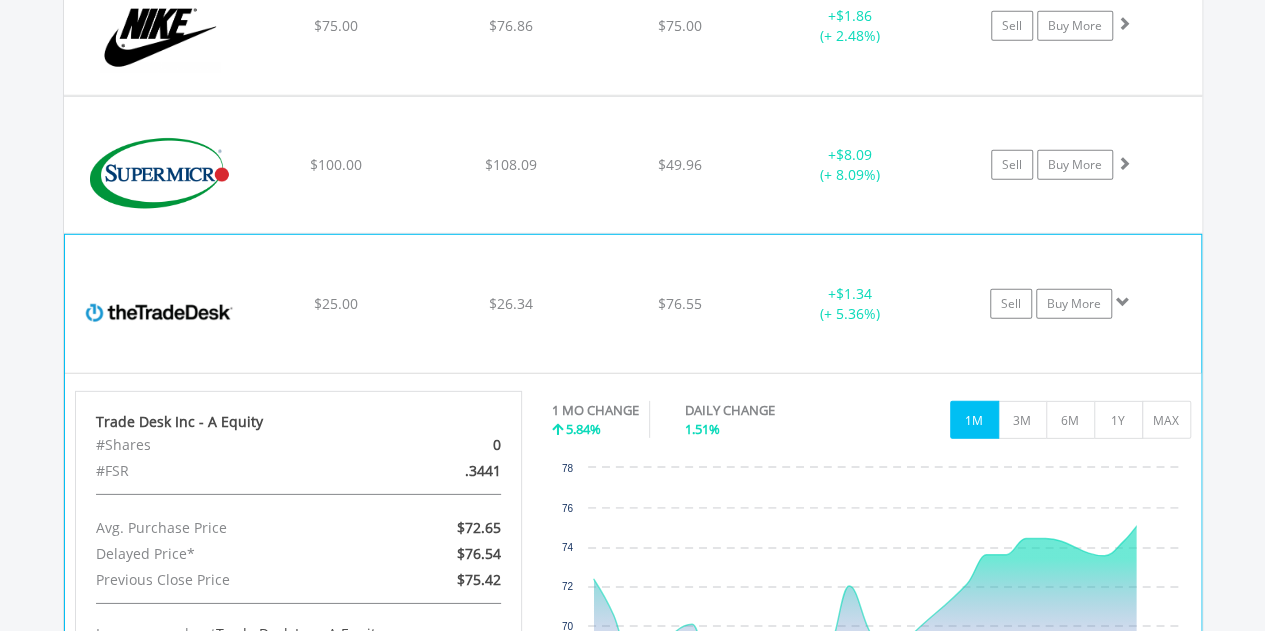 click on "+  $1.34 (+ 5.36%)" at bounding box center (850, -1283) 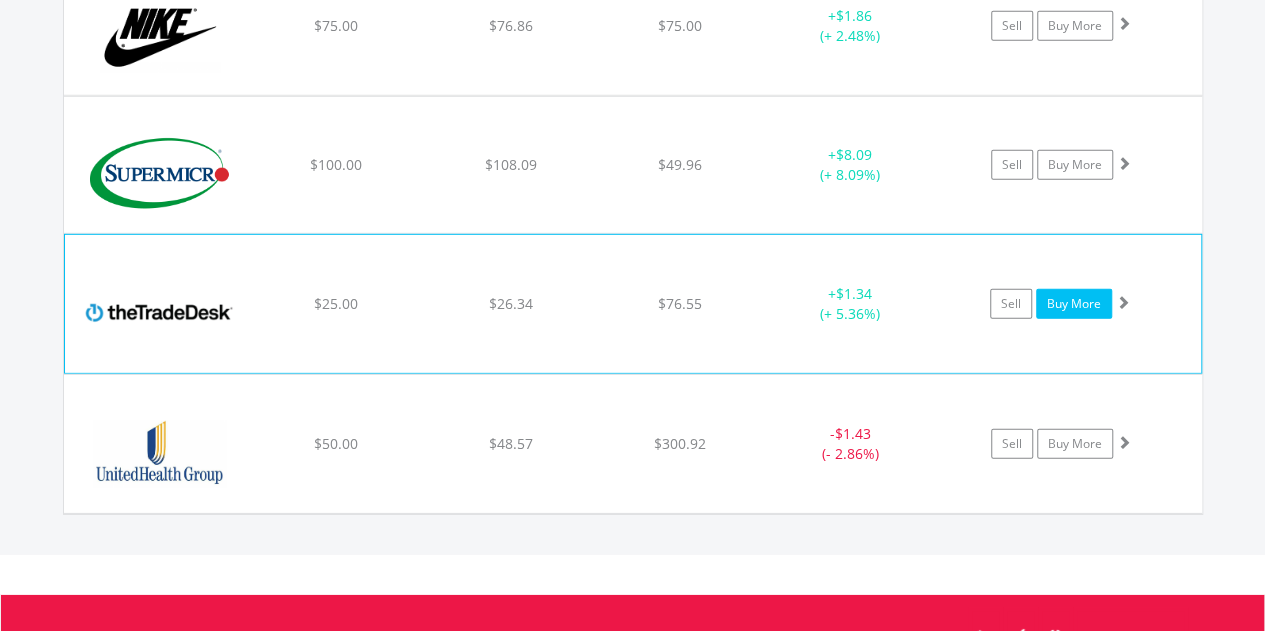 click on "Buy More" at bounding box center (1074, 304) 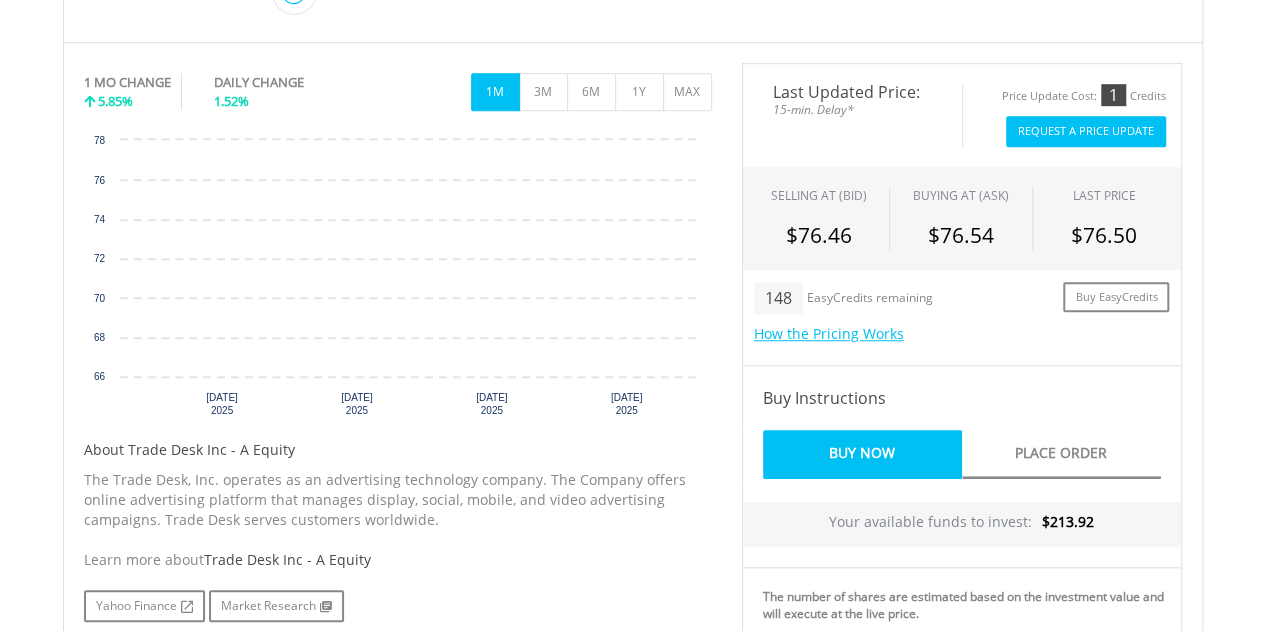 scroll, scrollTop: 605, scrollLeft: 0, axis: vertical 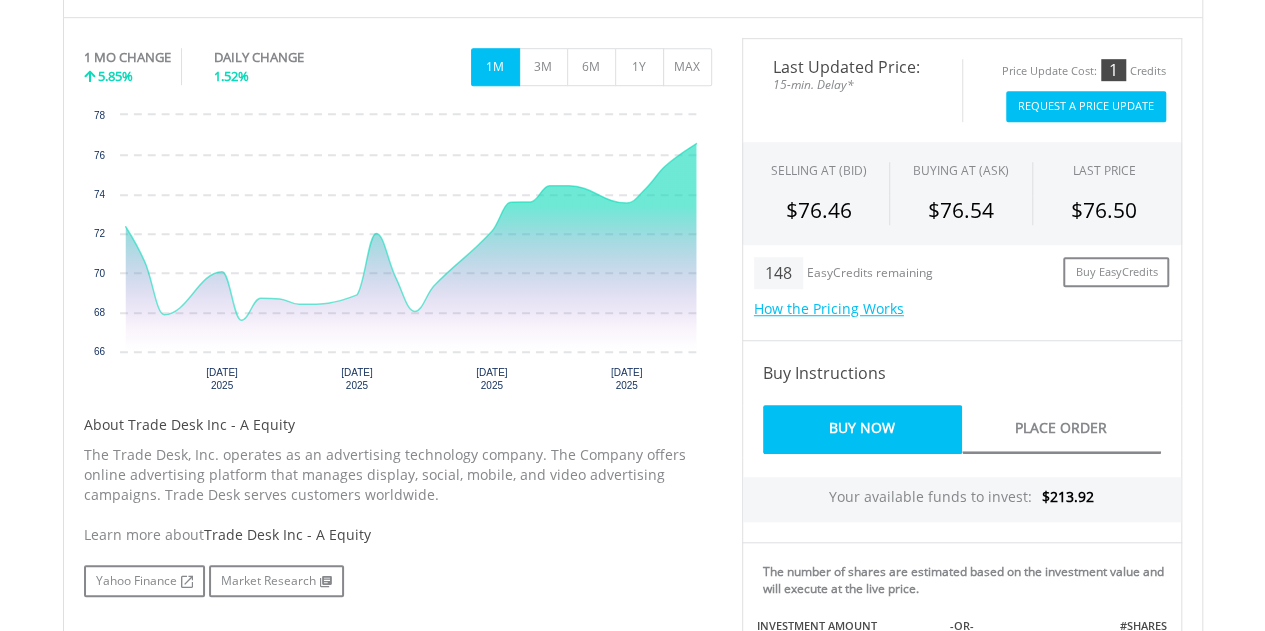 click on "Request A Price Update" at bounding box center (1086, 106) 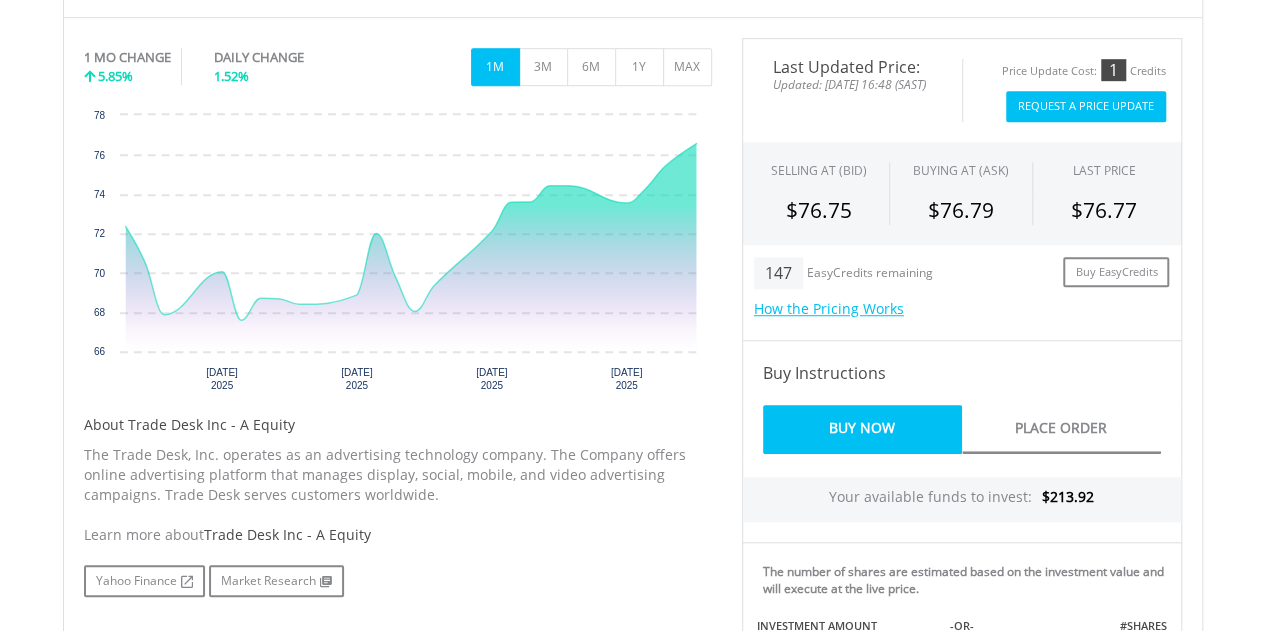 scroll, scrollTop: 837, scrollLeft: 0, axis: vertical 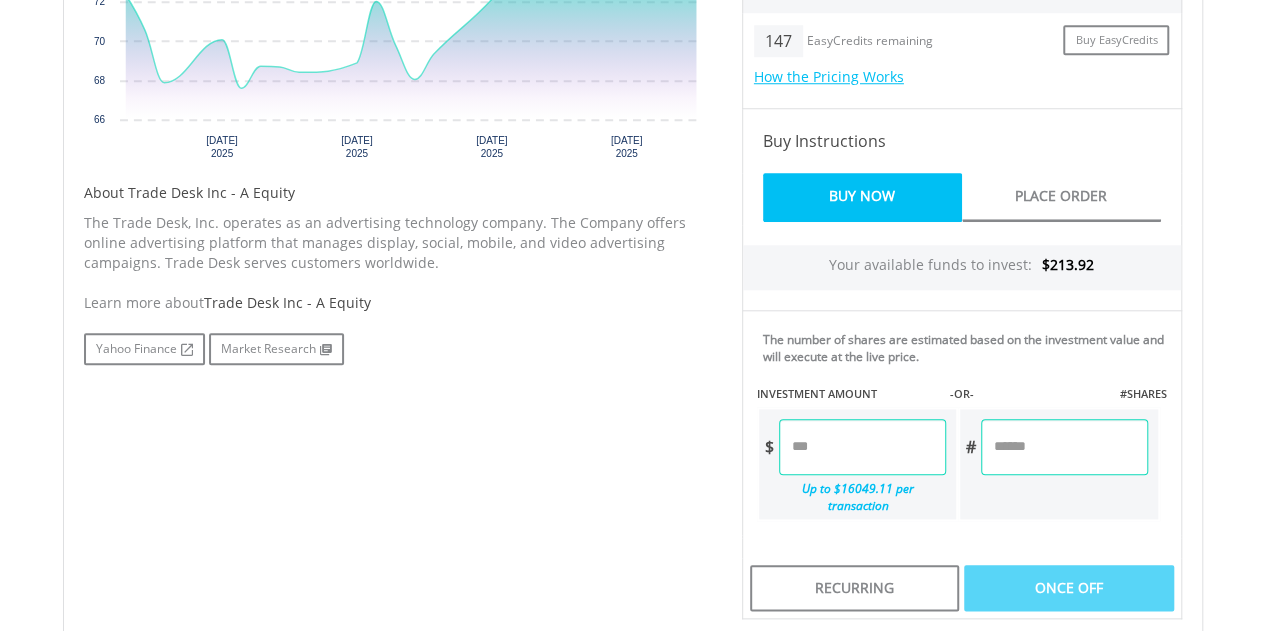 click at bounding box center (862, 447) 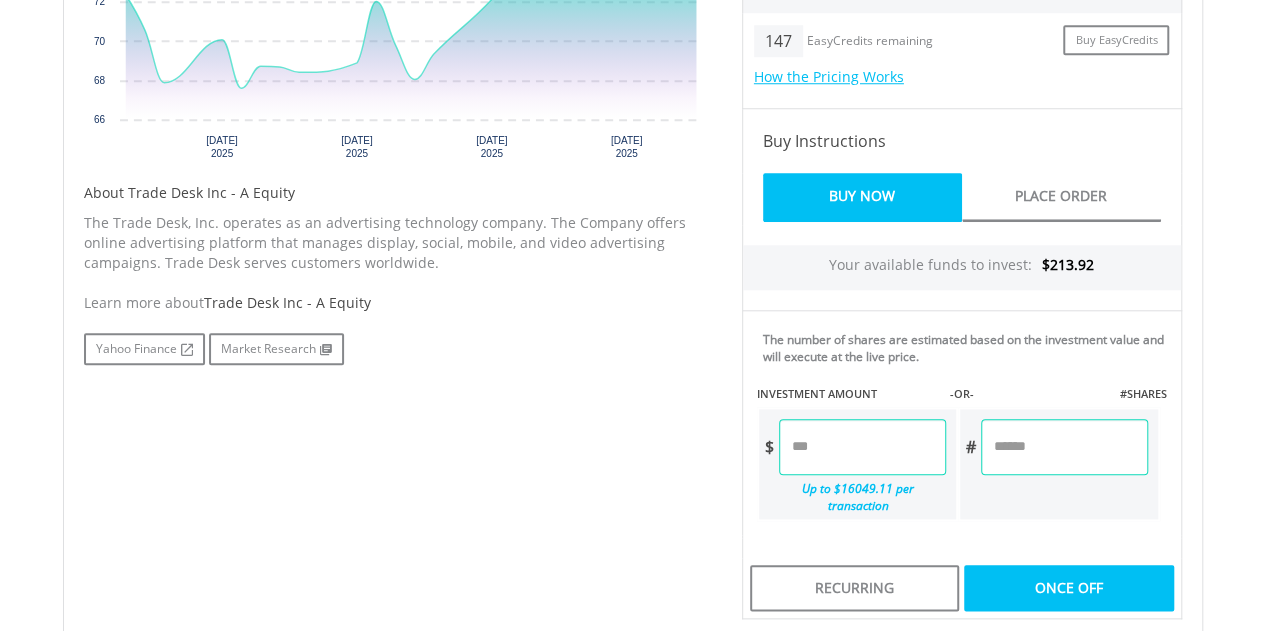 type on "*****" 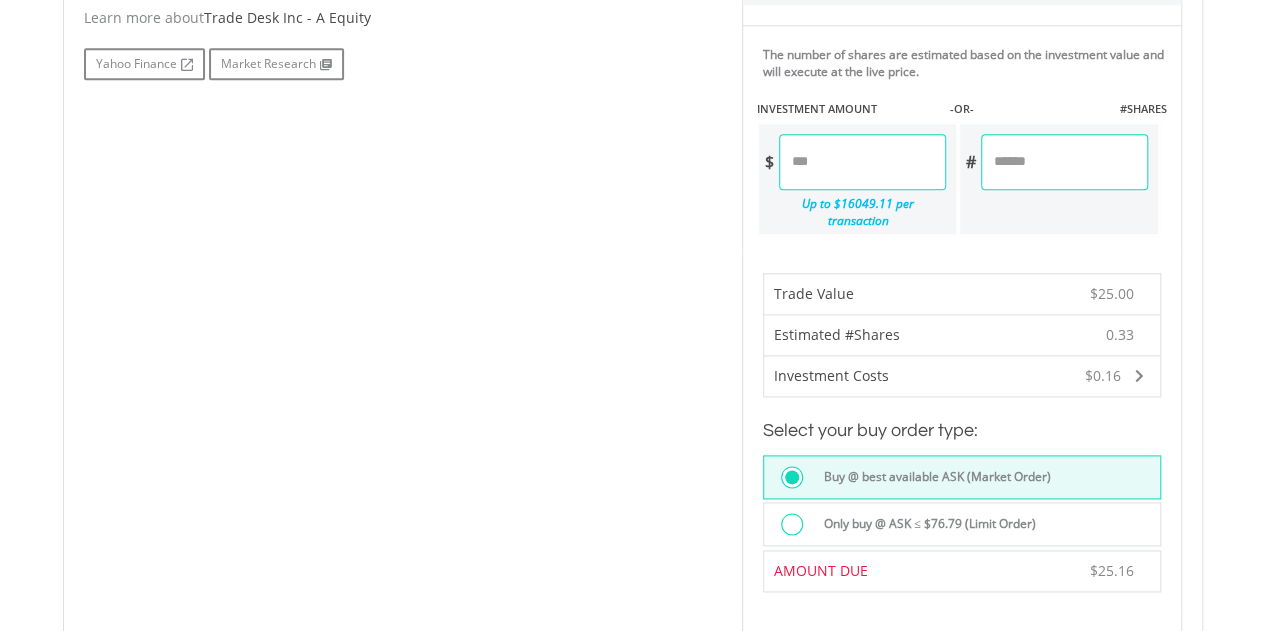 scroll, scrollTop: 1147, scrollLeft: 0, axis: vertical 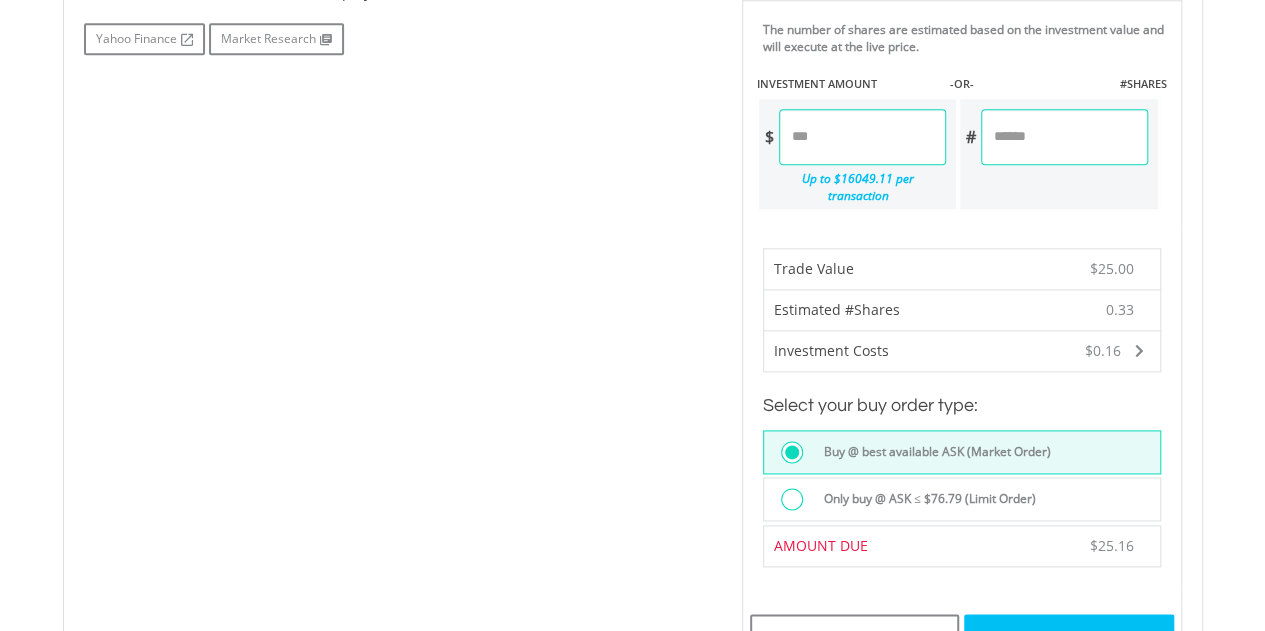click on "Buy Now" at bounding box center (1068, 637) 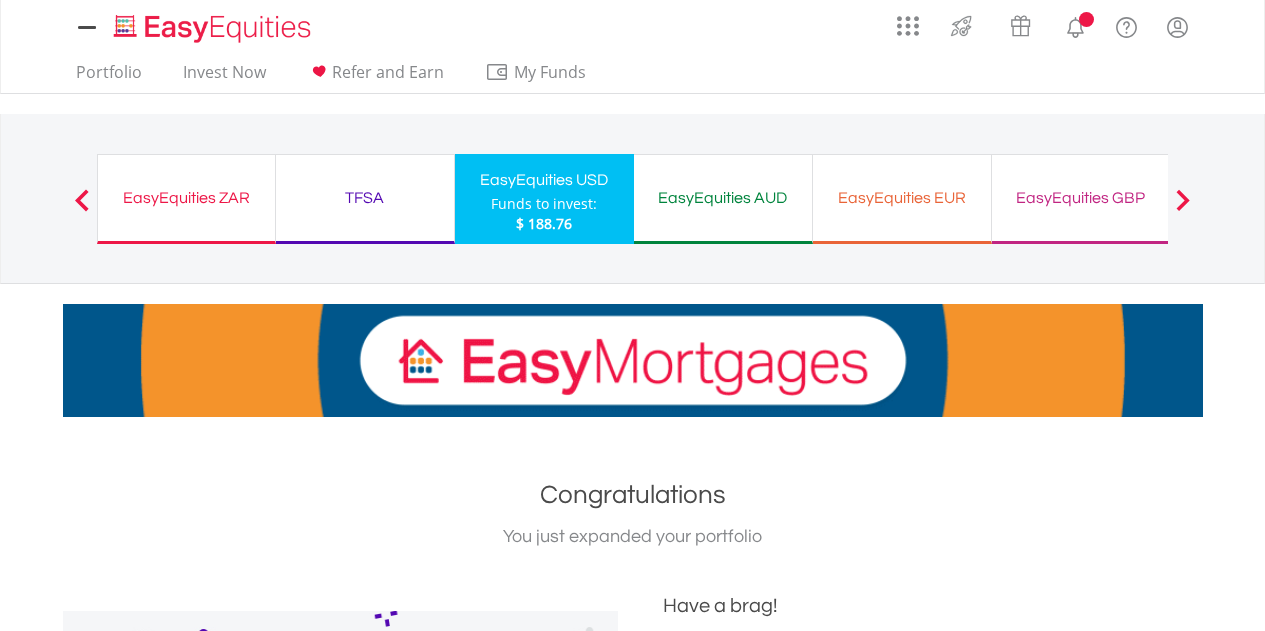 scroll, scrollTop: 0, scrollLeft: 0, axis: both 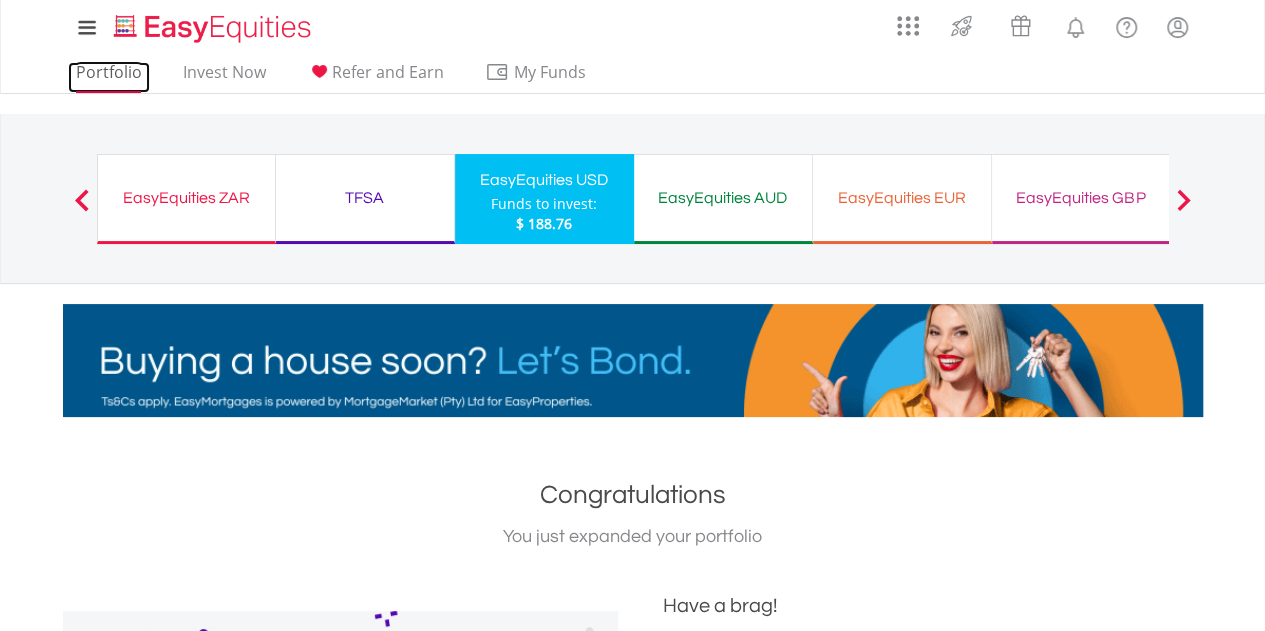 click on "Portfolio" at bounding box center (109, 77) 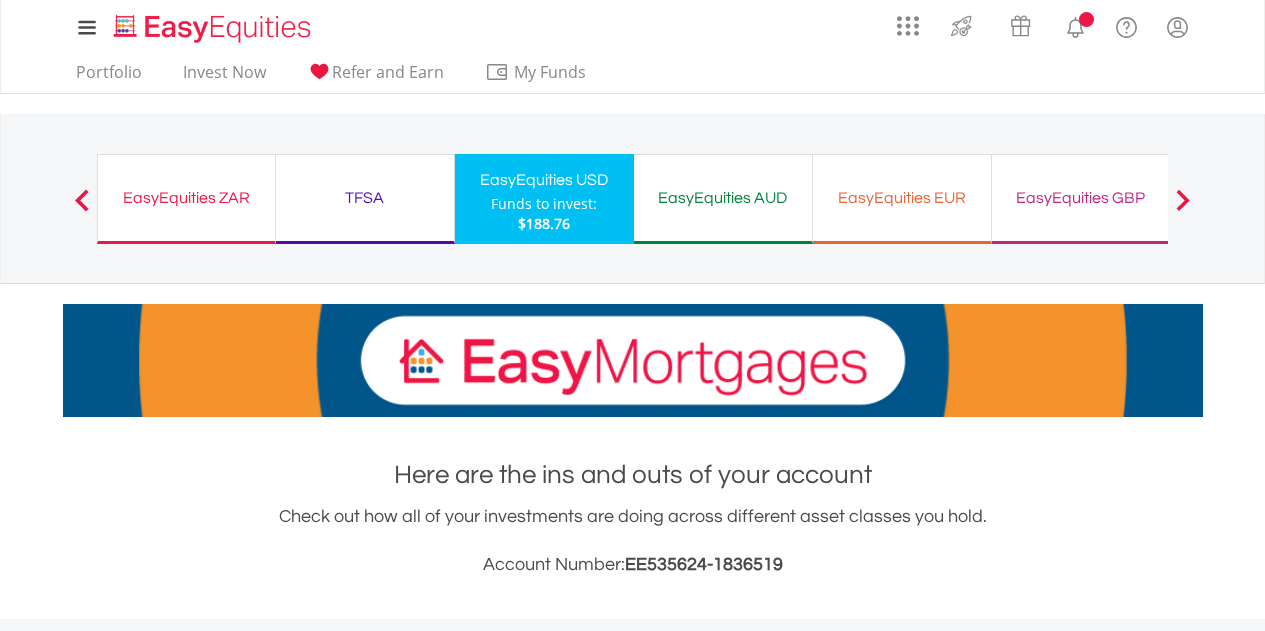scroll, scrollTop: 0, scrollLeft: 0, axis: both 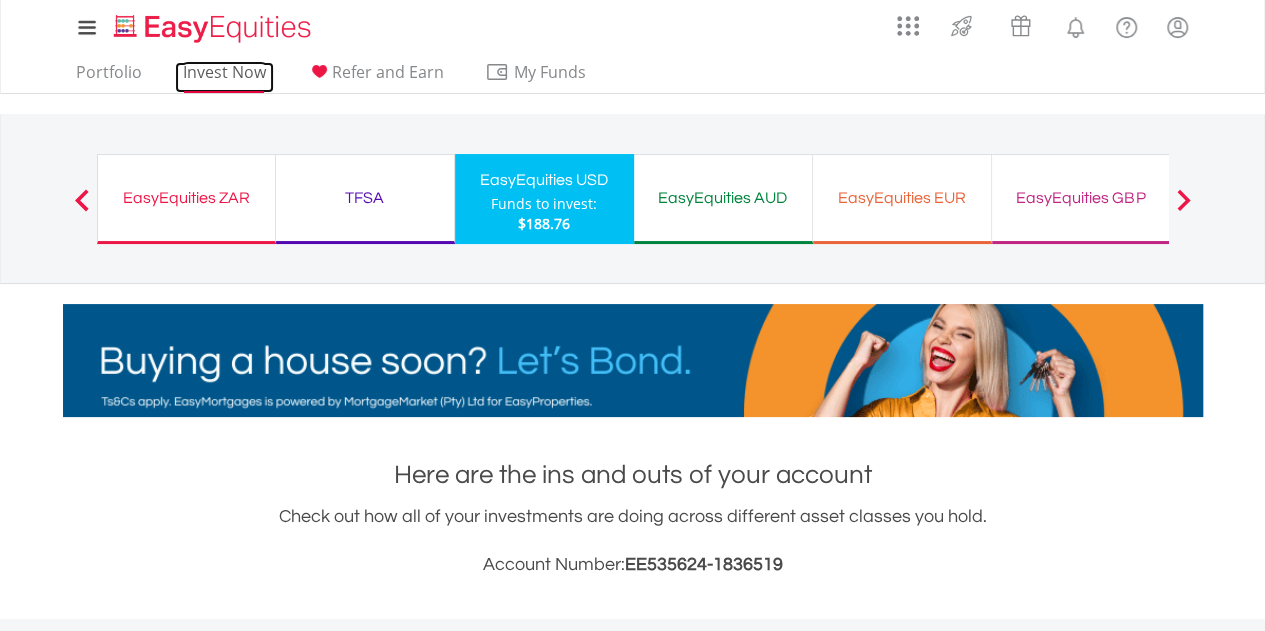 click on "Invest Now" at bounding box center [224, 77] 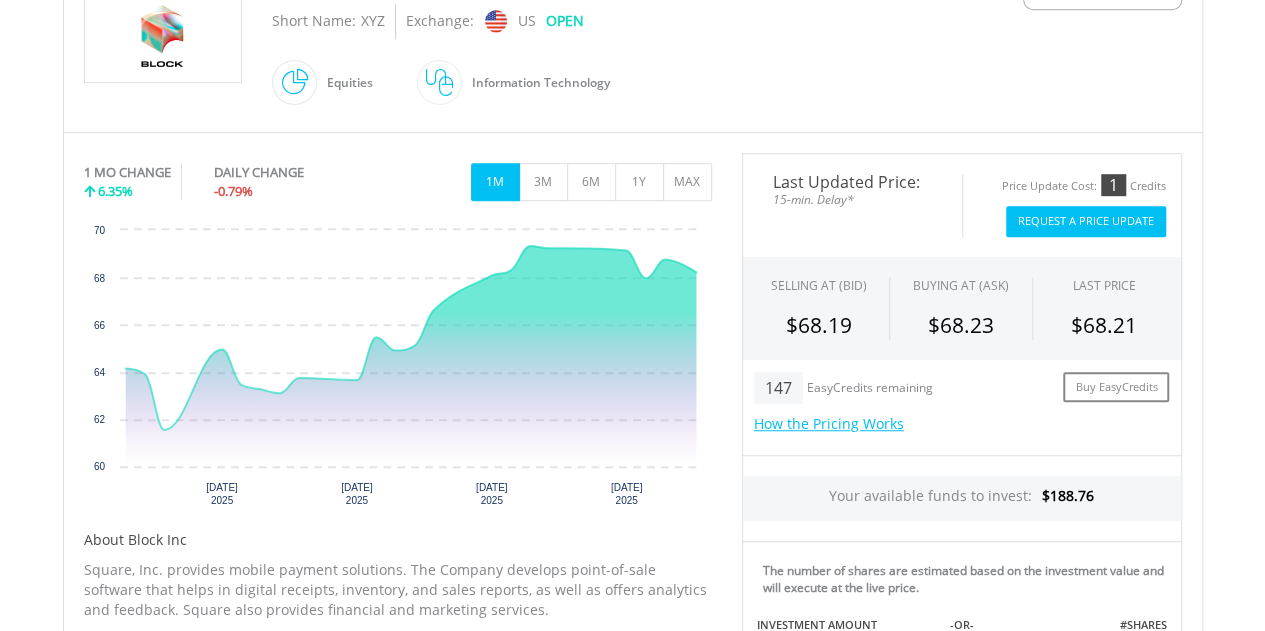scroll, scrollTop: 493, scrollLeft: 0, axis: vertical 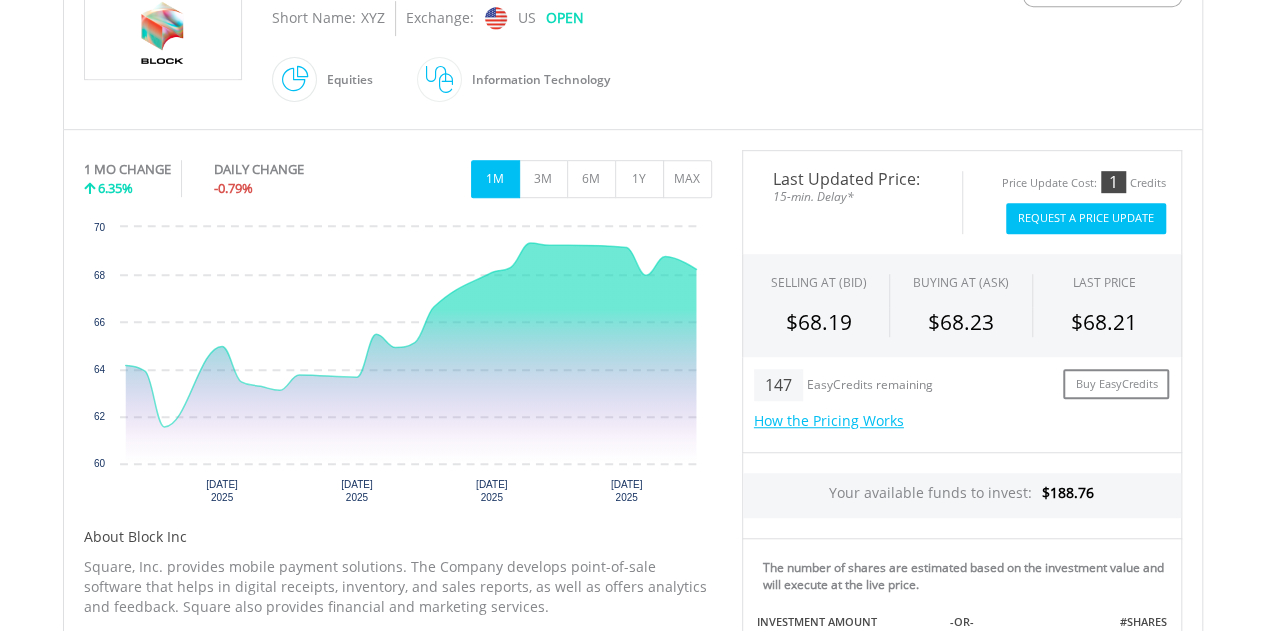 click on "Request A Price Update" at bounding box center (1086, 218) 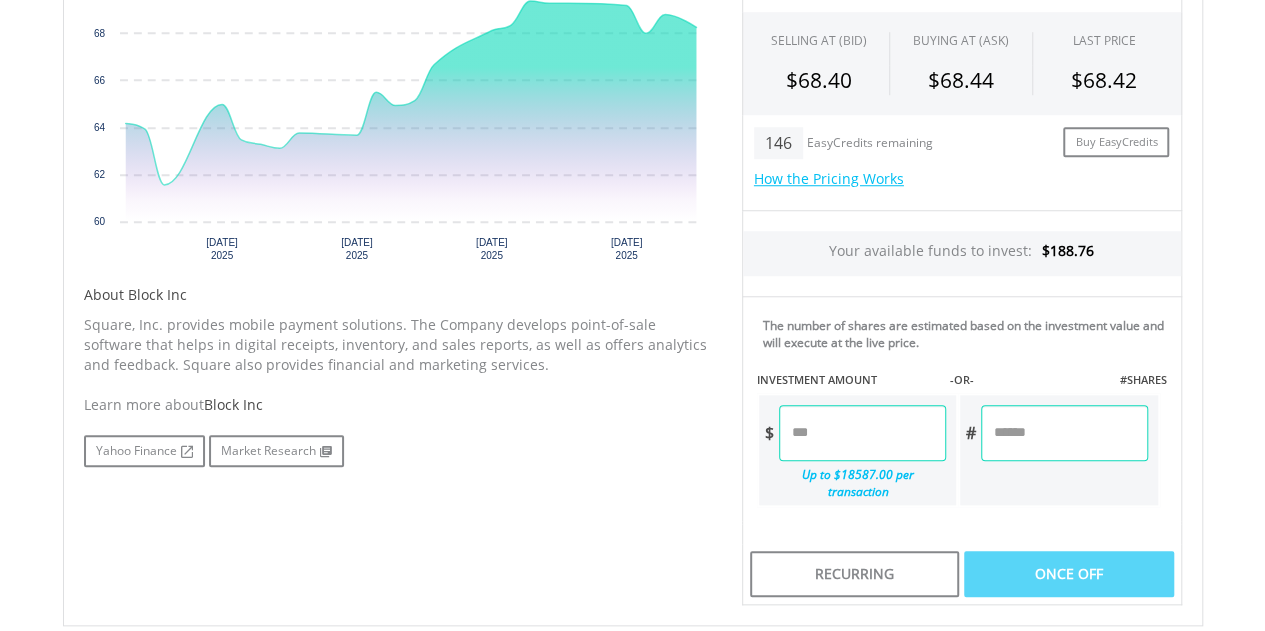 scroll, scrollTop: 517, scrollLeft: 0, axis: vertical 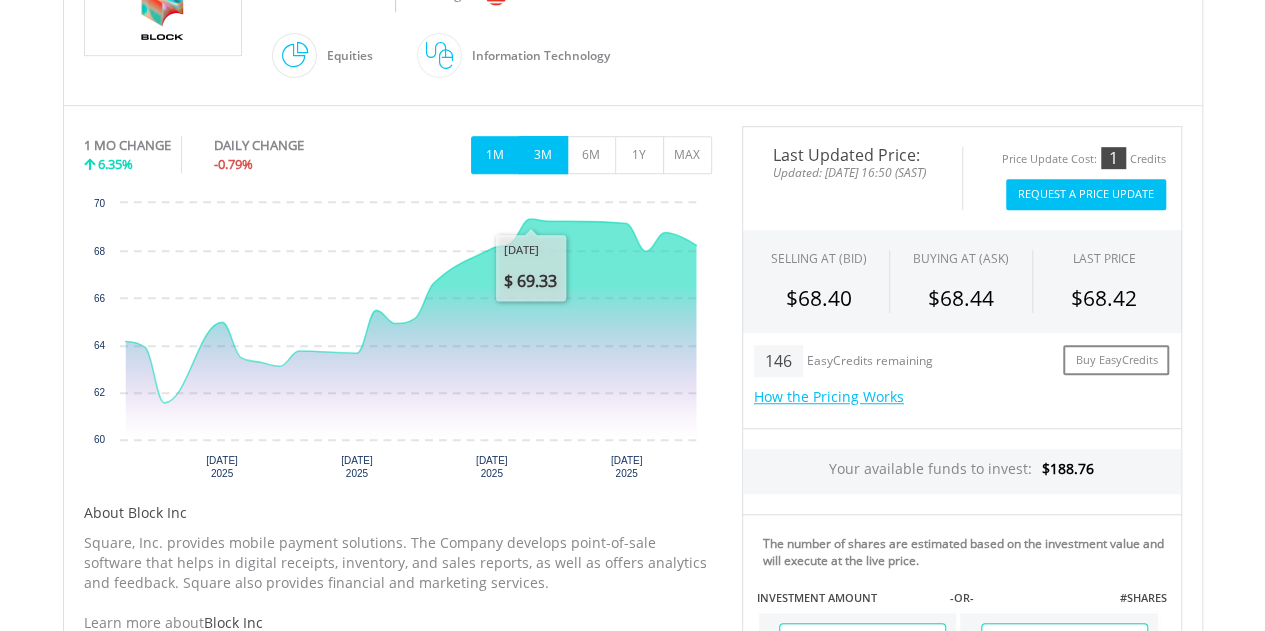 click on "3M" at bounding box center (543, 155) 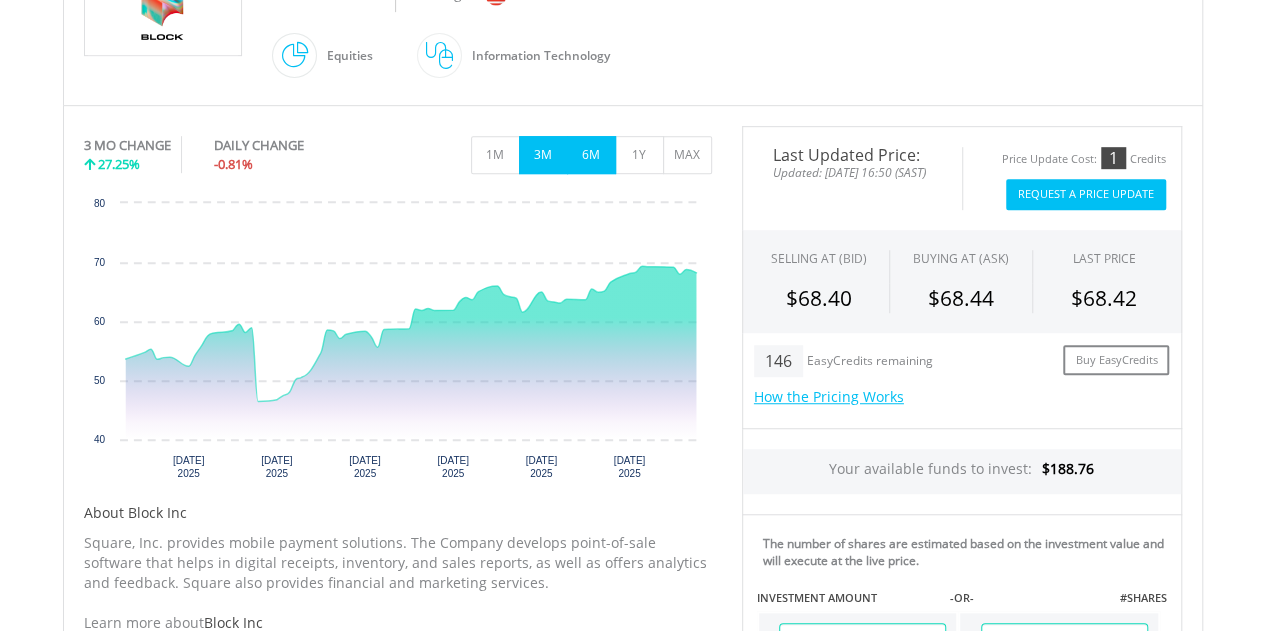 click on "6M" at bounding box center (591, 155) 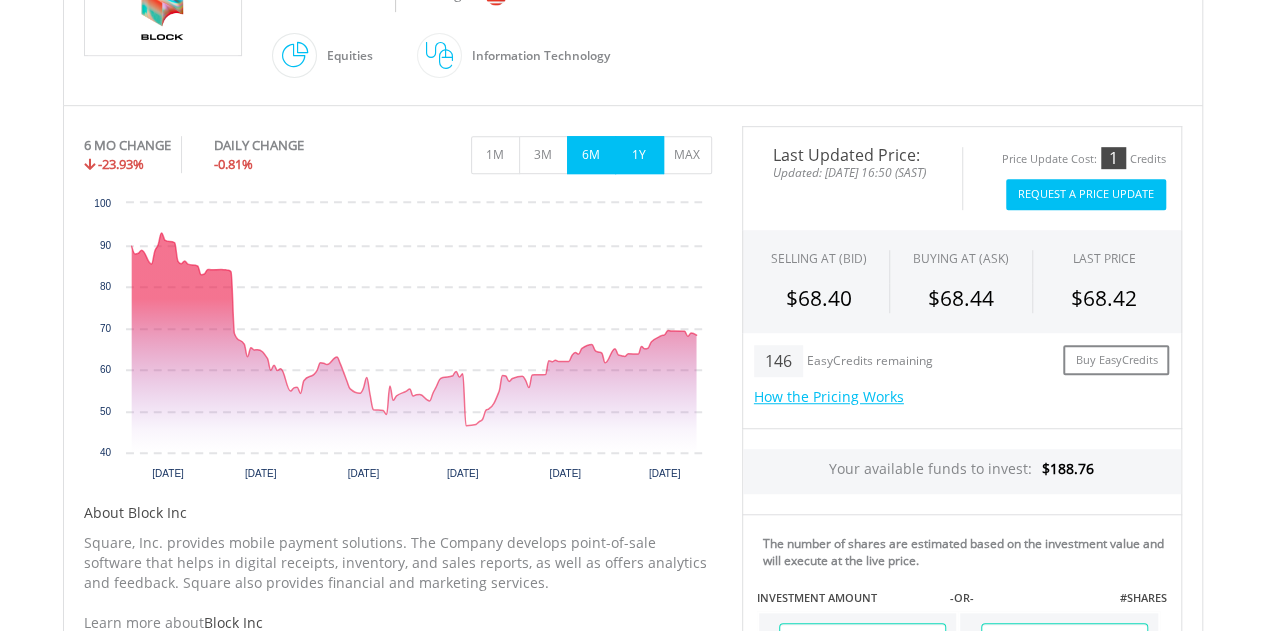 click on "1Y" at bounding box center [639, 155] 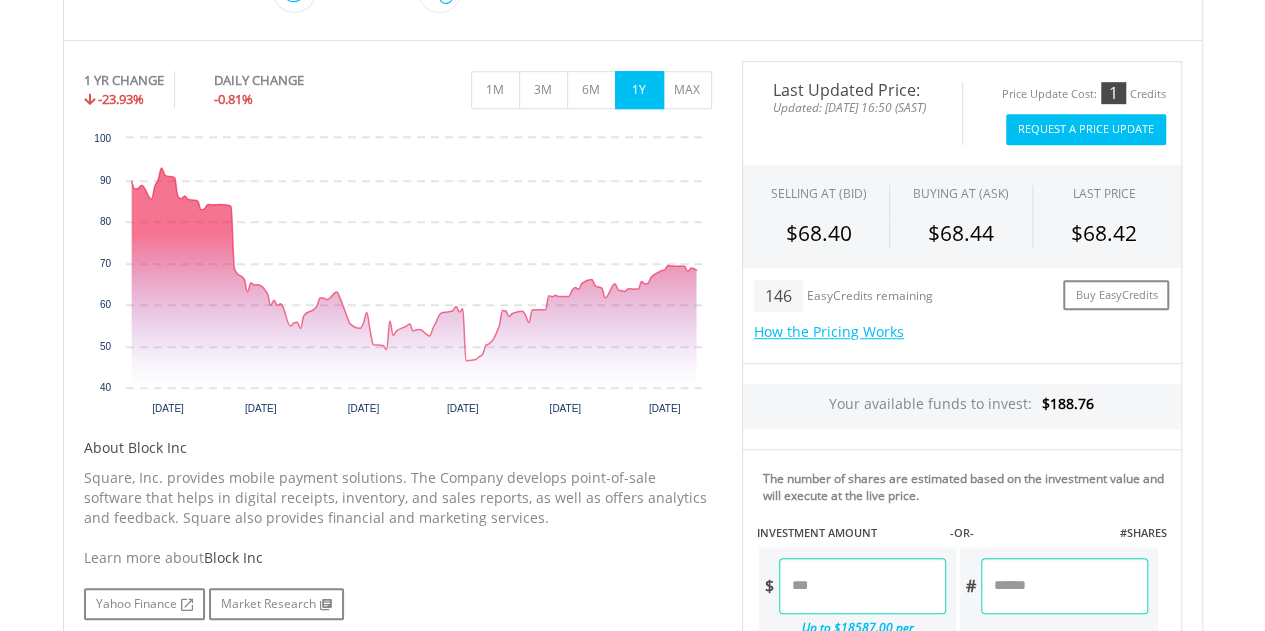 scroll, scrollTop: 584, scrollLeft: 0, axis: vertical 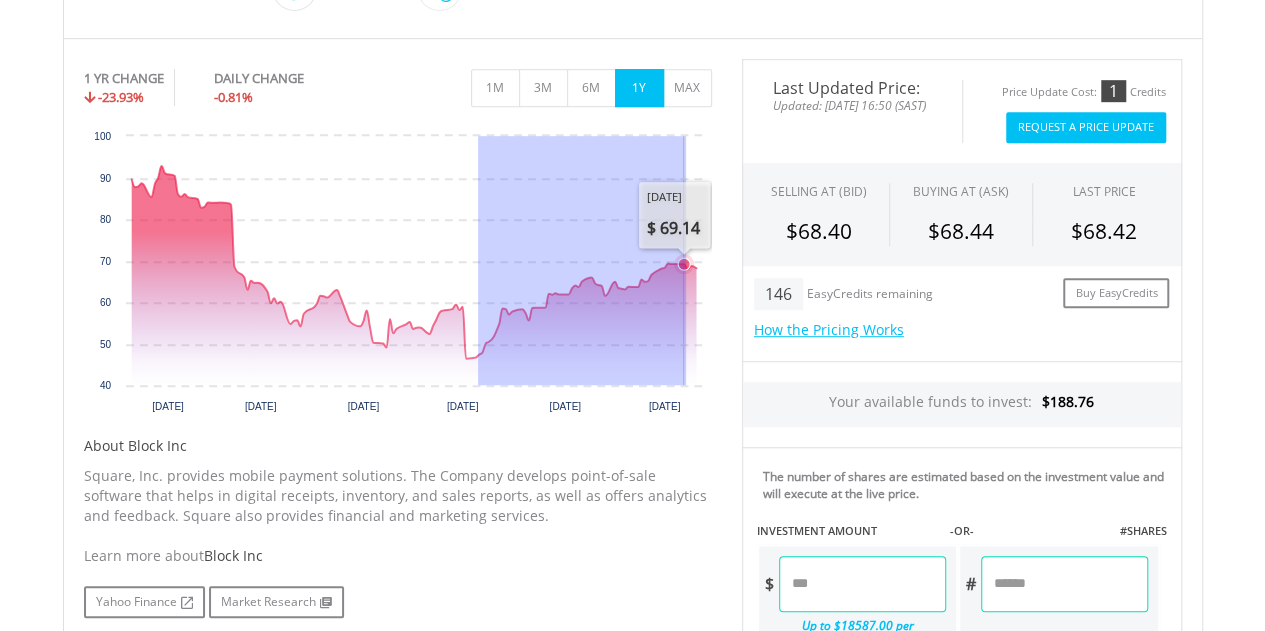 drag, startPoint x: 477, startPoint y: 361, endPoint x: 685, endPoint y: 351, distance: 208.24025 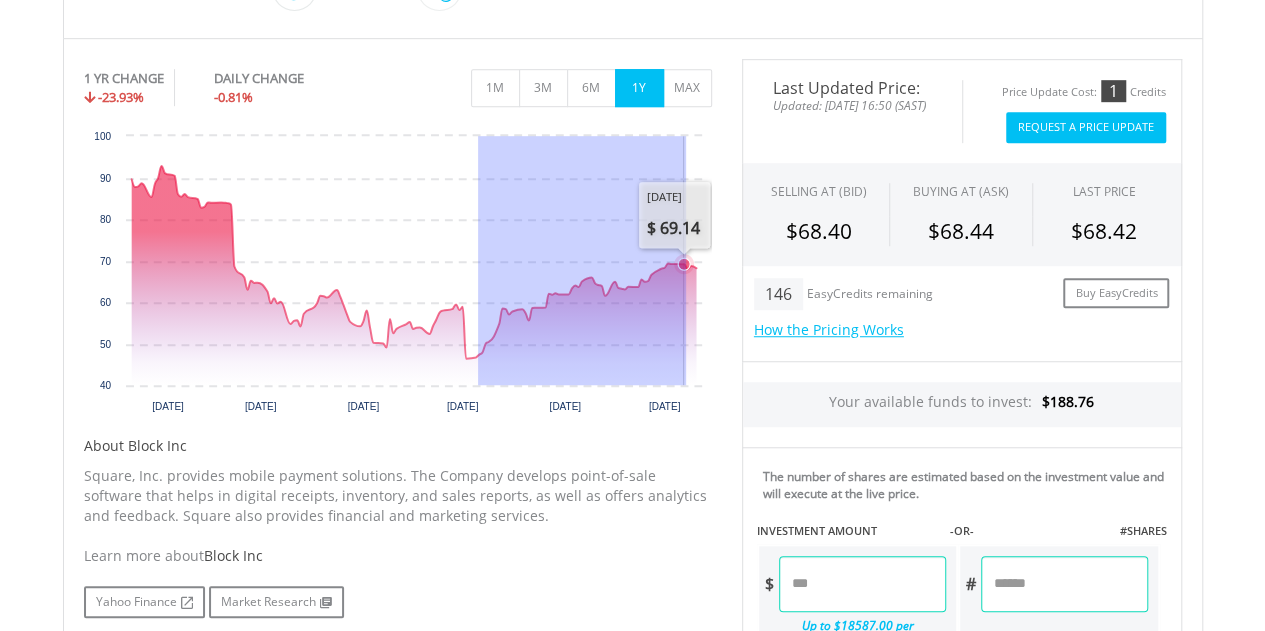 click 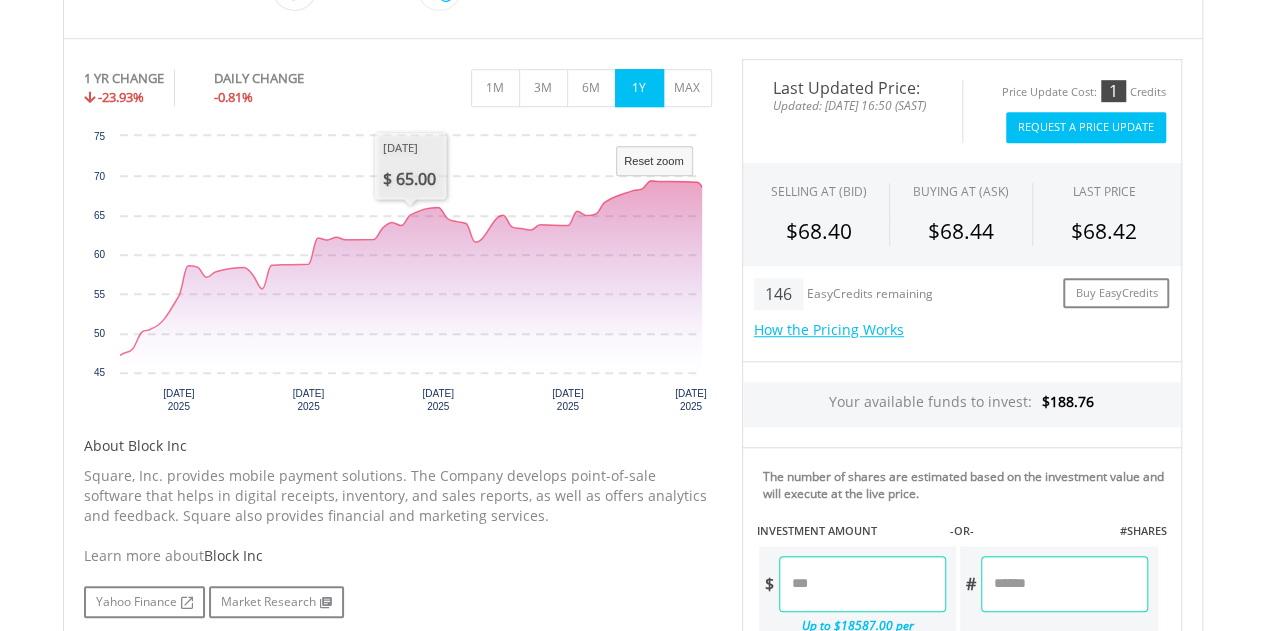 click on "1 YR CHANGE
-23.93%
DAILY CHANGE
-0.81%" at bounding box center [241, 82] 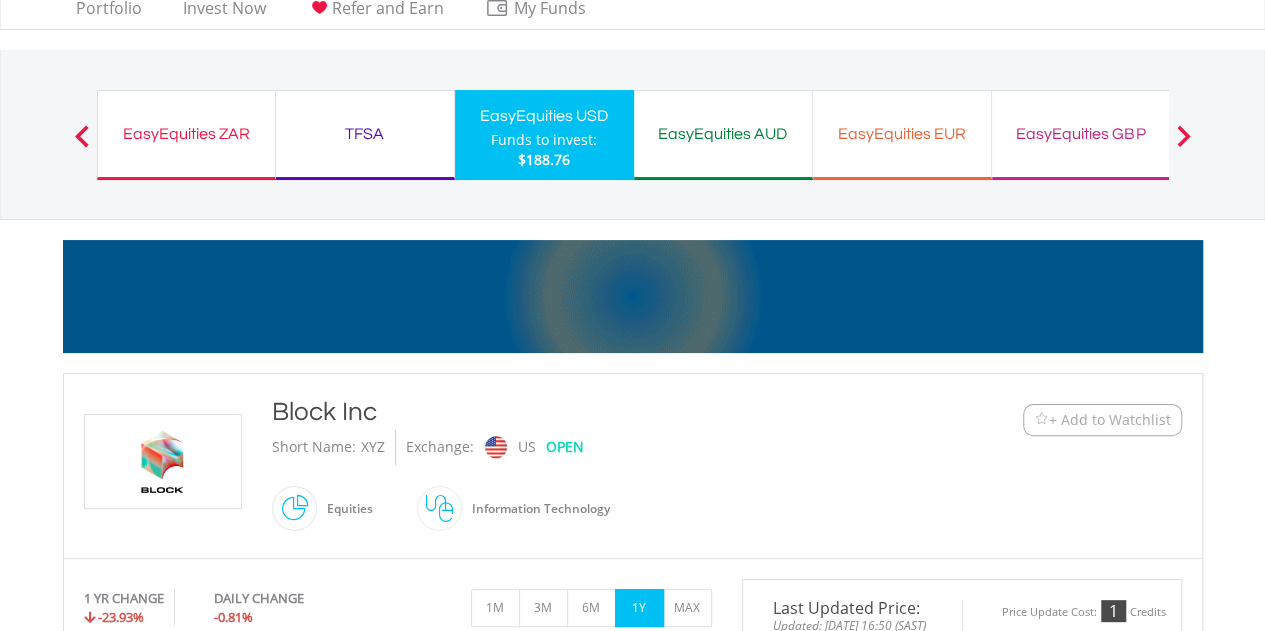 scroll, scrollTop: 0, scrollLeft: 0, axis: both 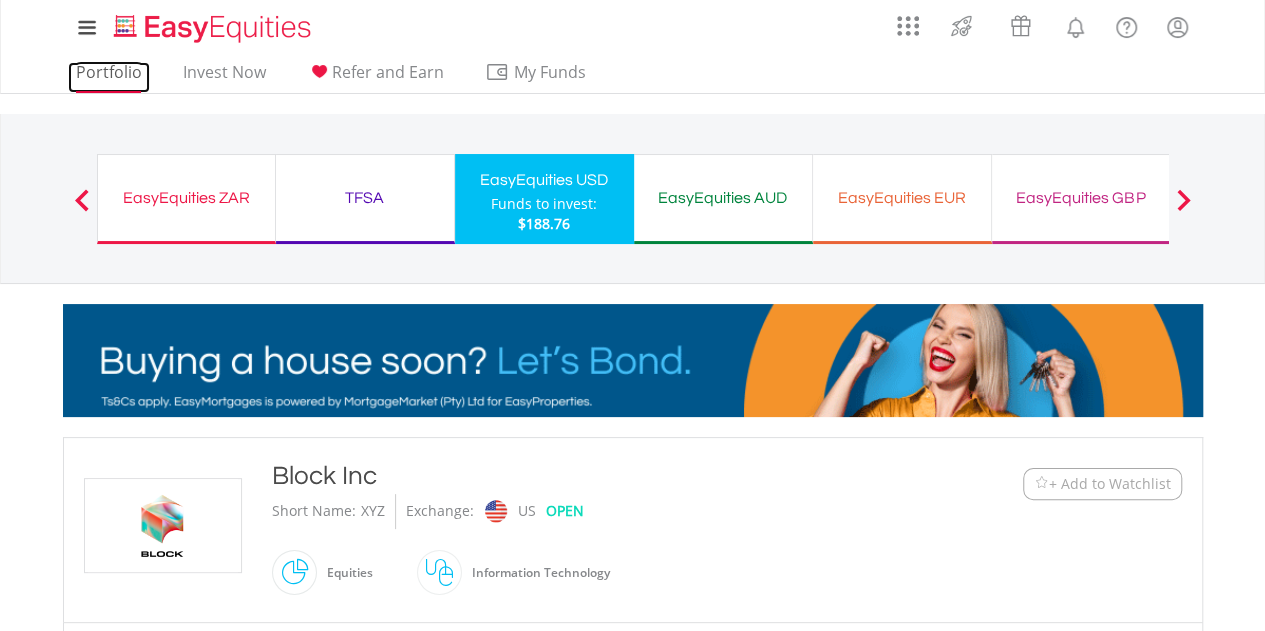 click on "Portfolio" at bounding box center (109, 77) 